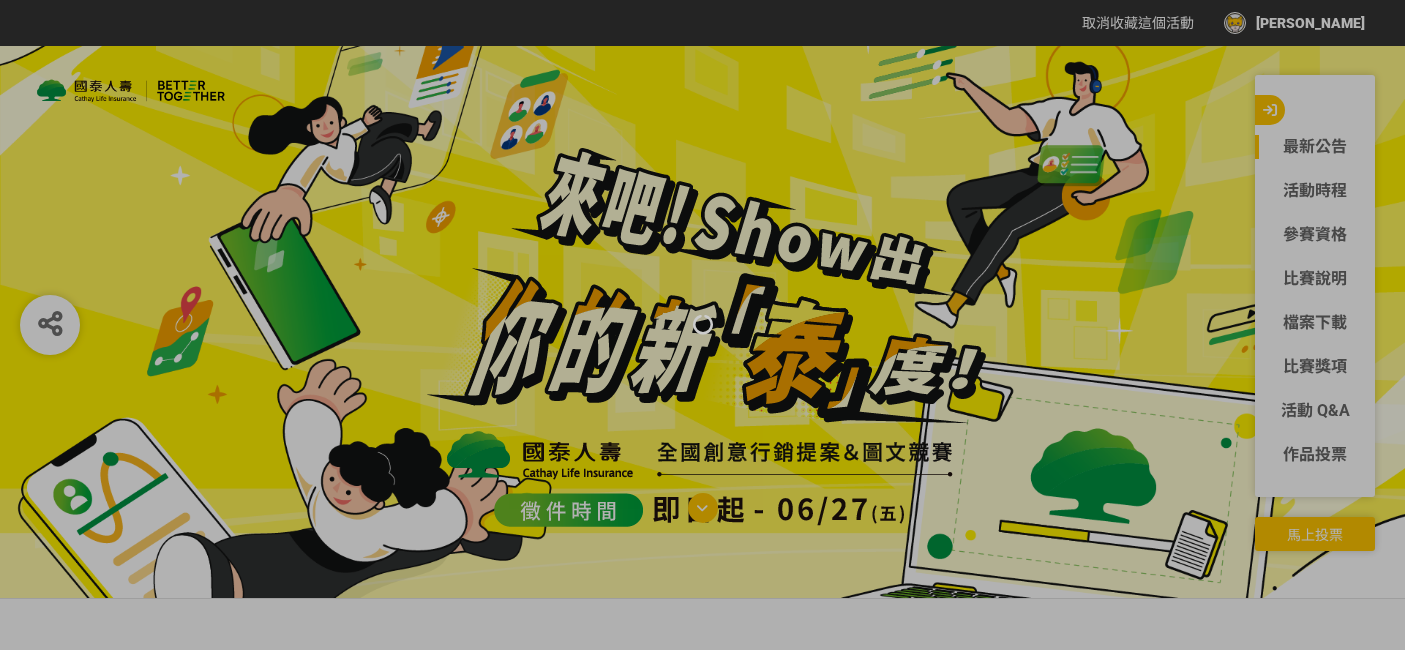 scroll, scrollTop: 0, scrollLeft: 0, axis: both 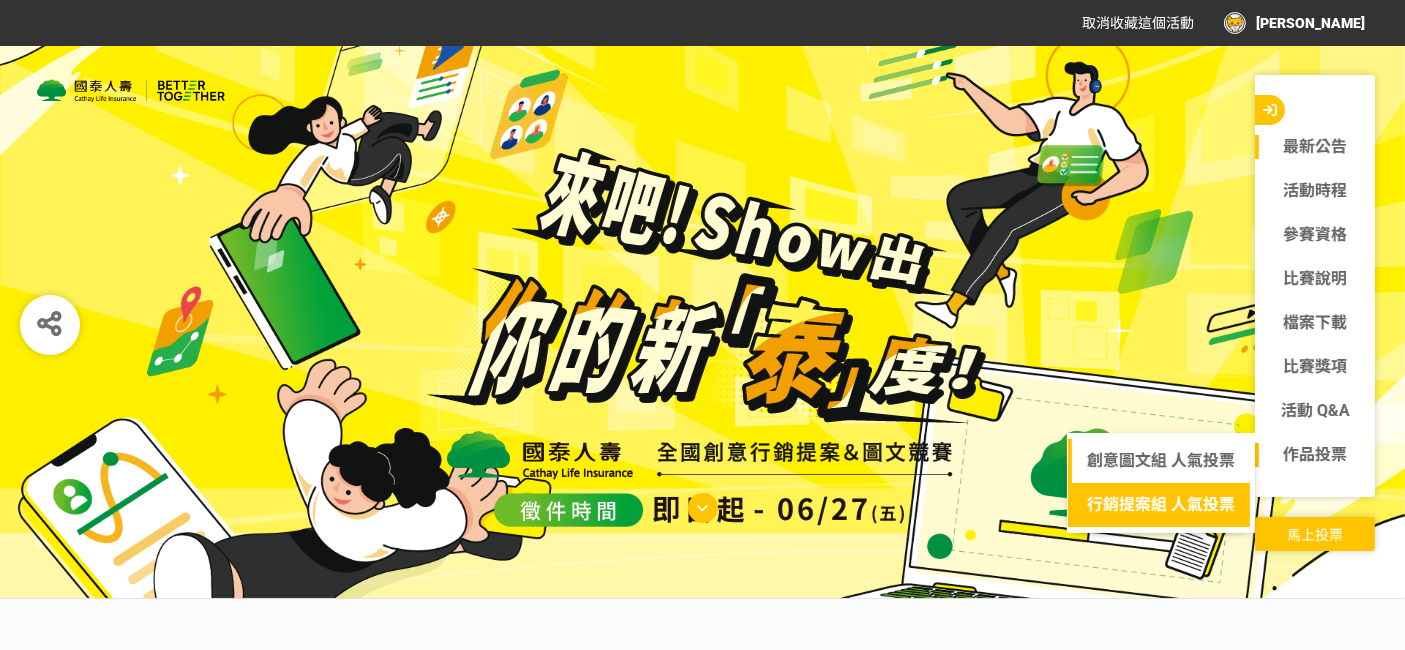 click on "行銷提案組 人氣投票" 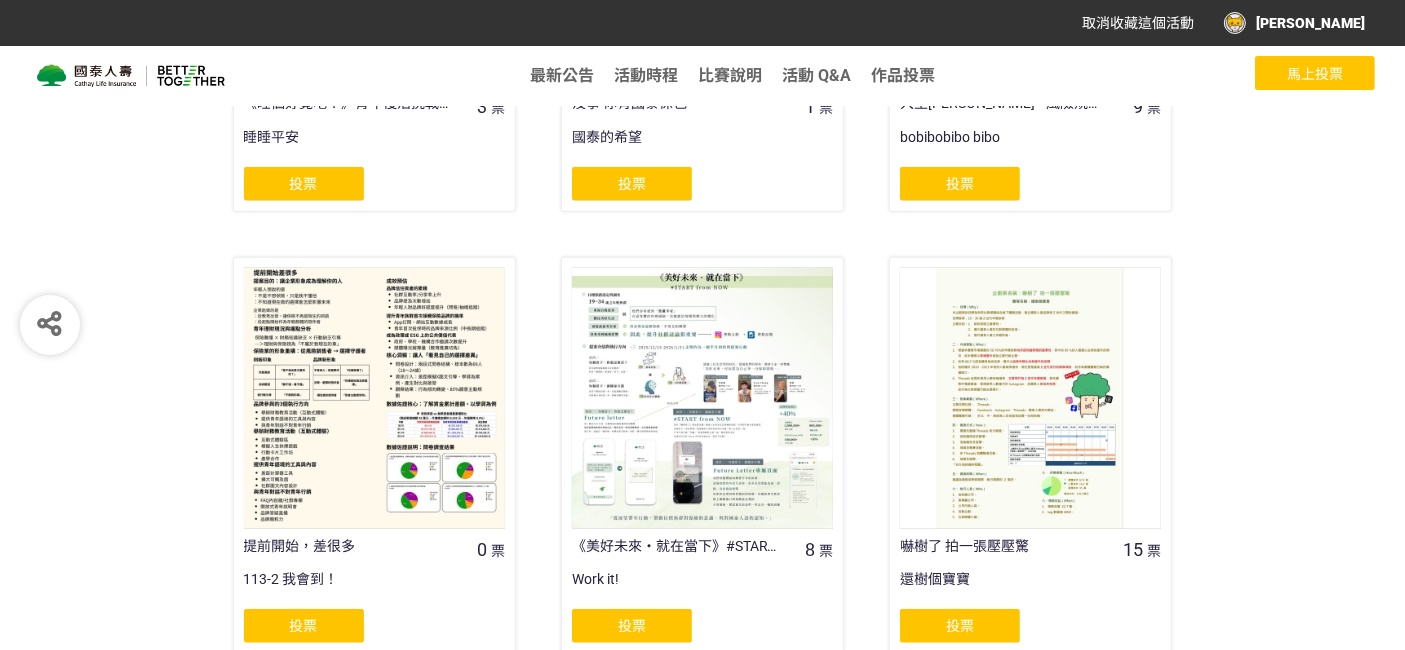 scroll, scrollTop: 1648, scrollLeft: 0, axis: vertical 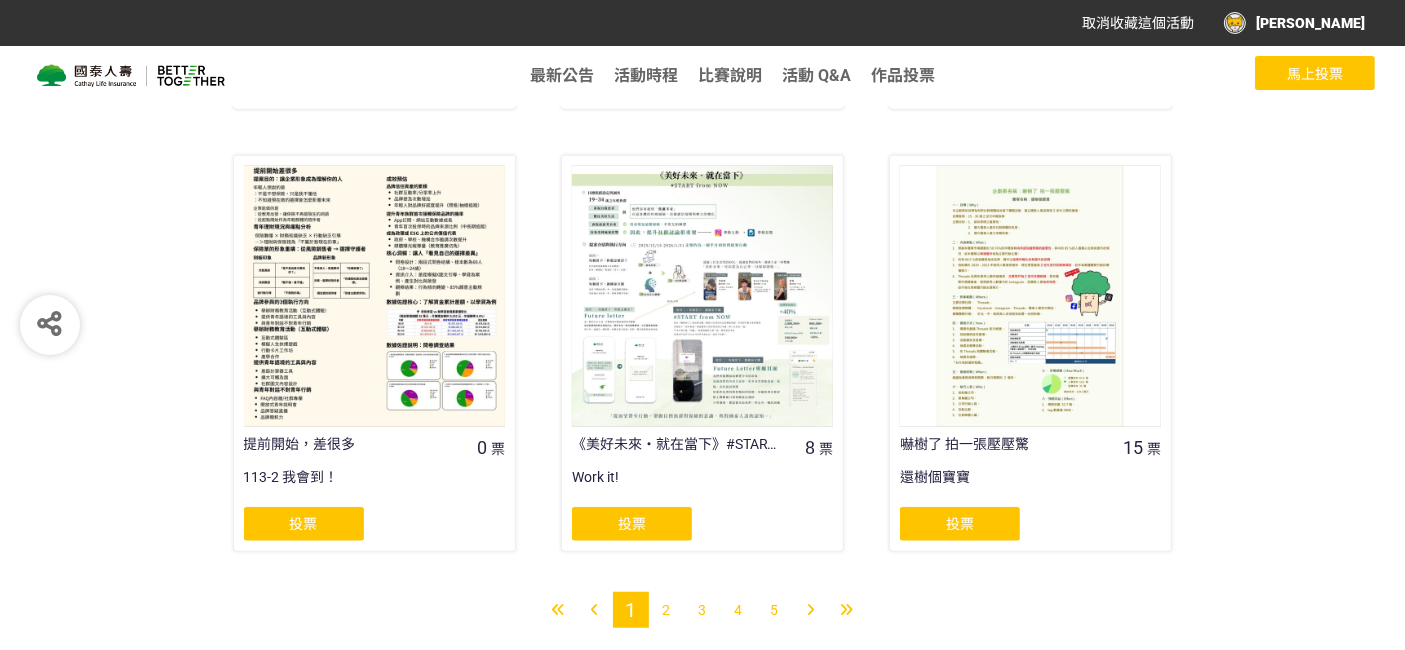 click on "2" at bounding box center (667, 610) 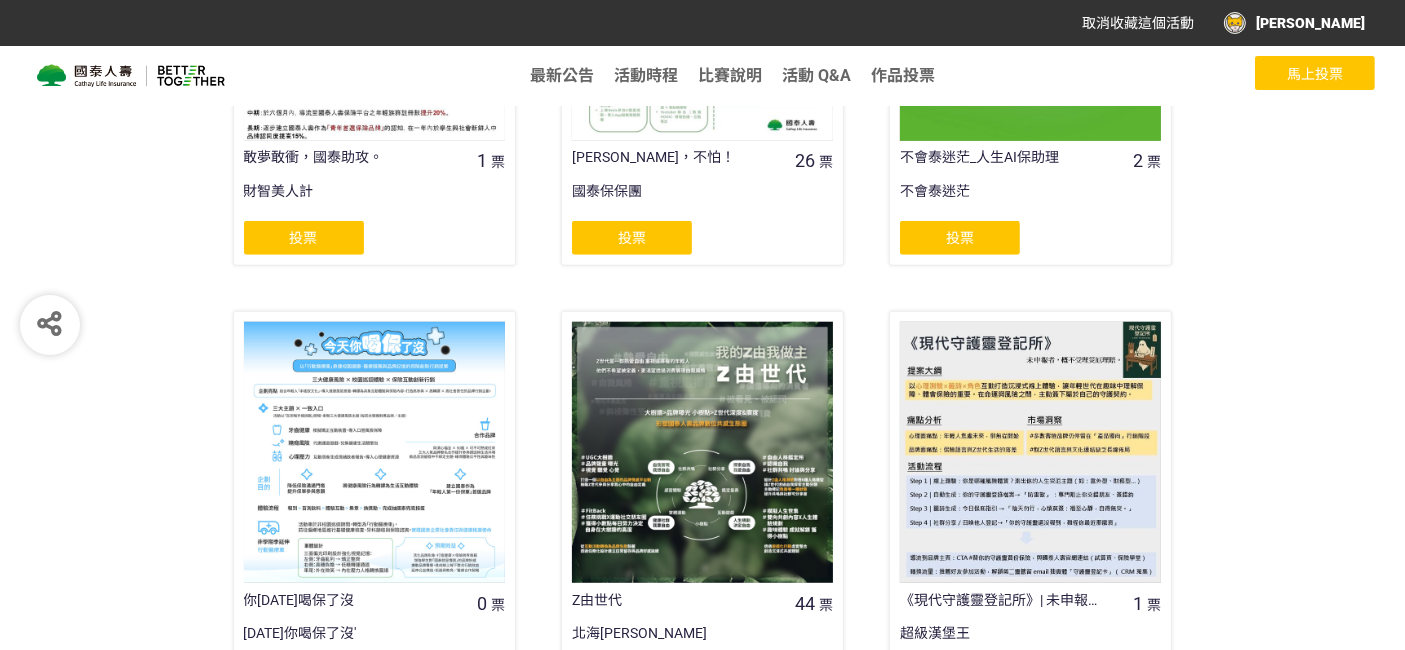 scroll, scrollTop: 1648, scrollLeft: 0, axis: vertical 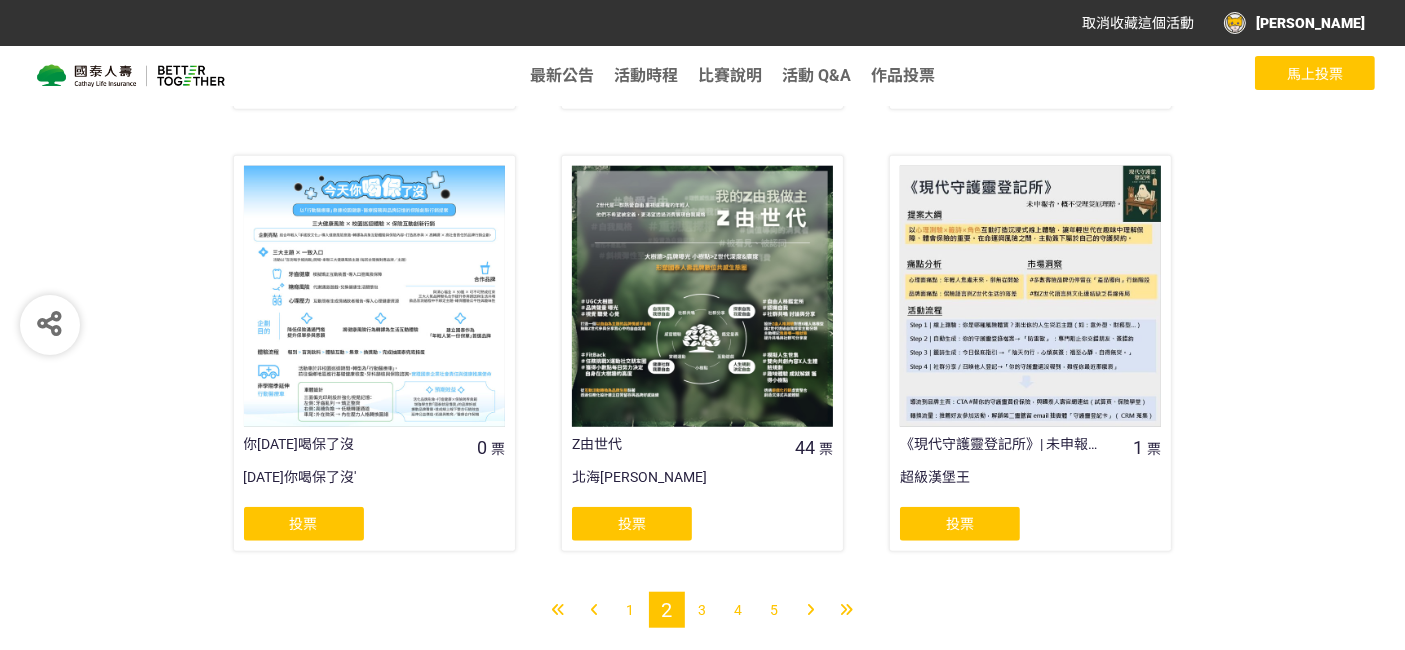 click on "3" at bounding box center (703, 610) 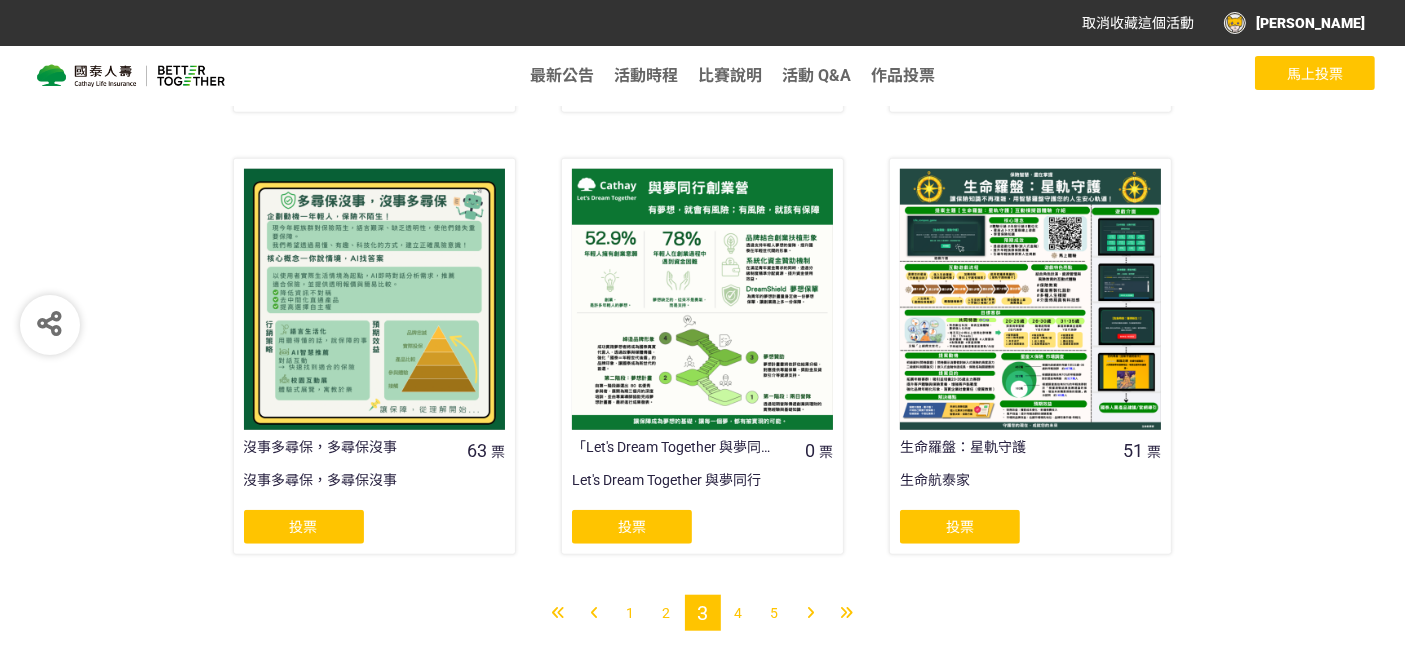 scroll, scrollTop: 1648, scrollLeft: 0, axis: vertical 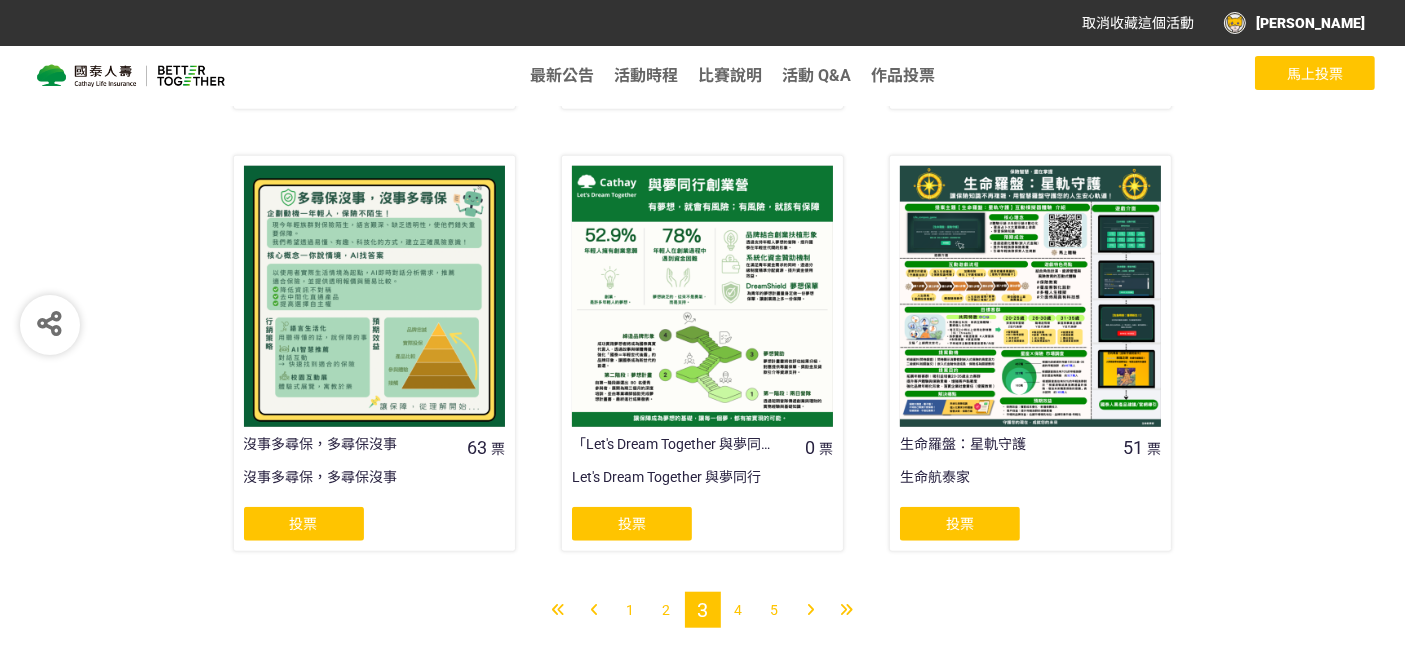 click on "4" at bounding box center [739, 610] 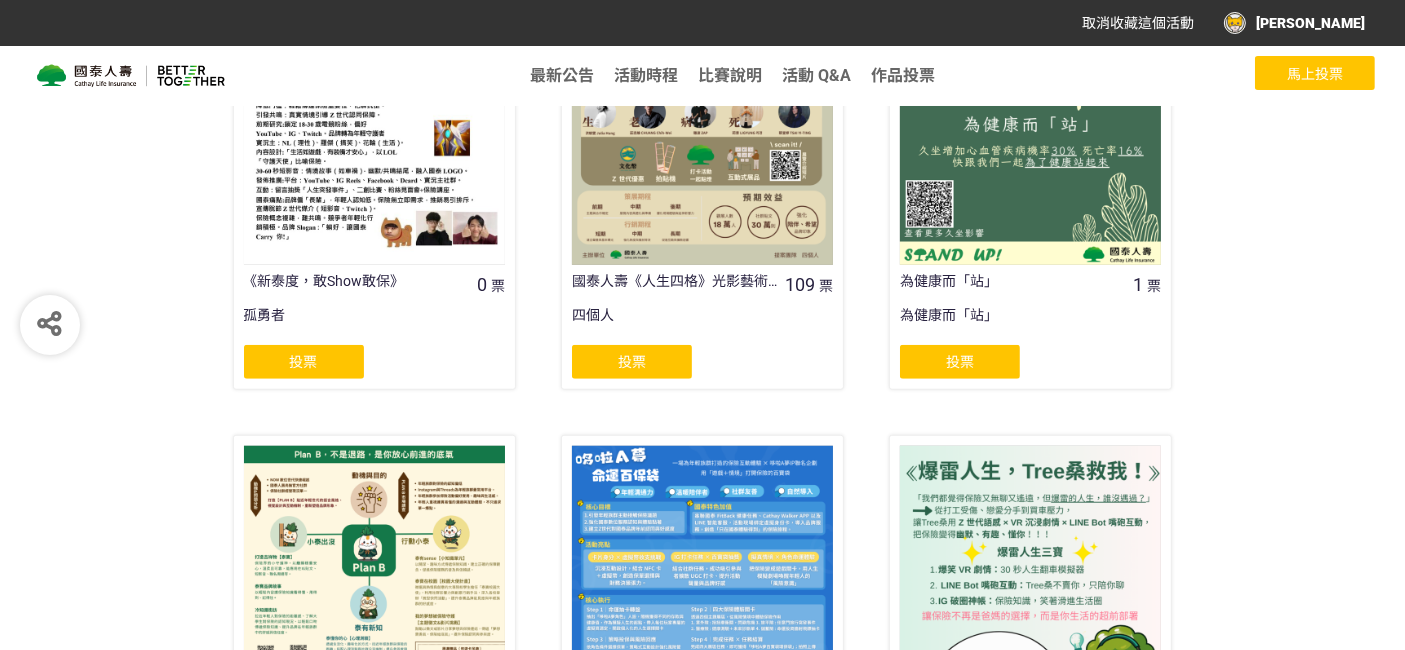 scroll, scrollTop: 1648, scrollLeft: 0, axis: vertical 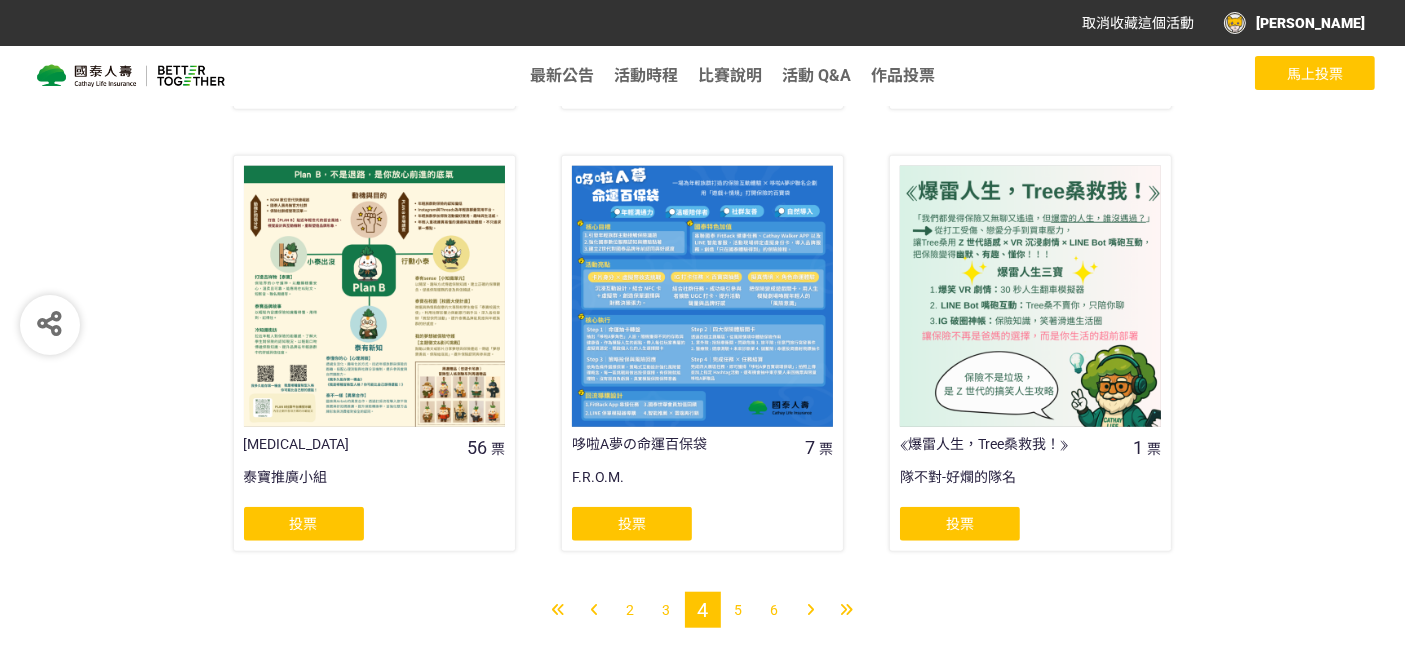 click on "6" at bounding box center [775, 610] 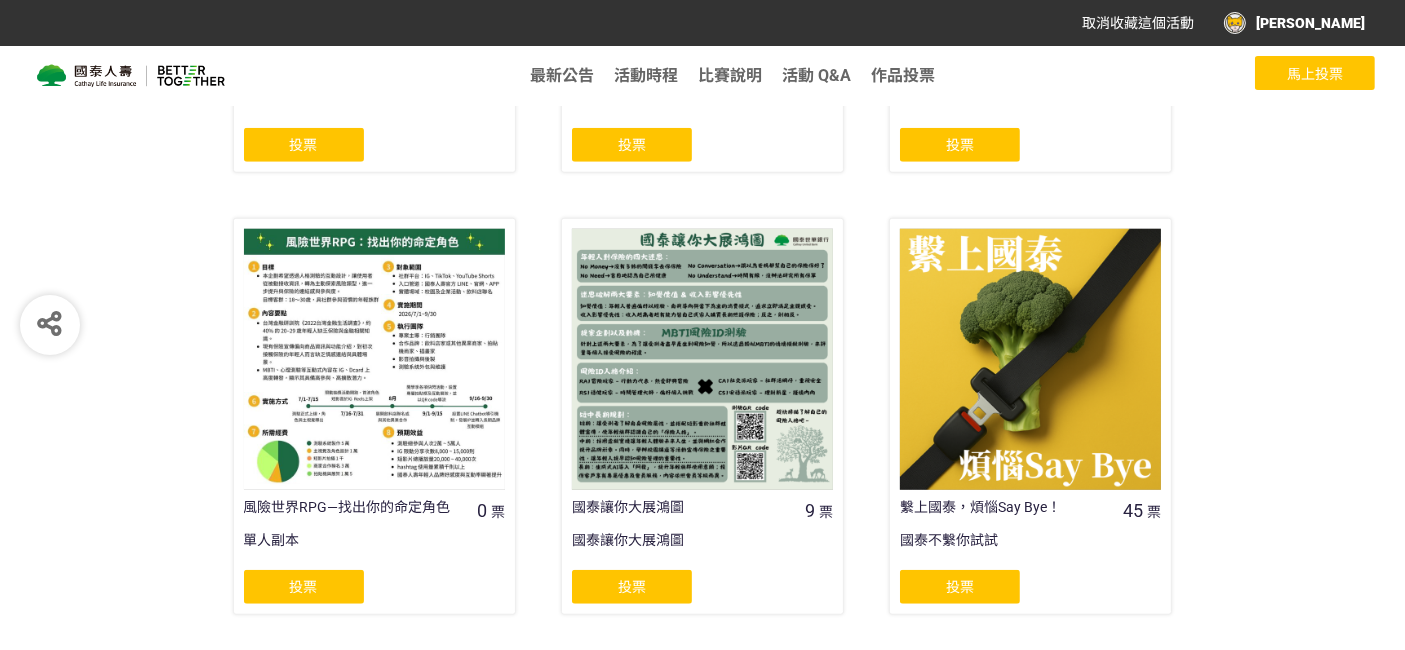 scroll, scrollTop: 1648, scrollLeft: 0, axis: vertical 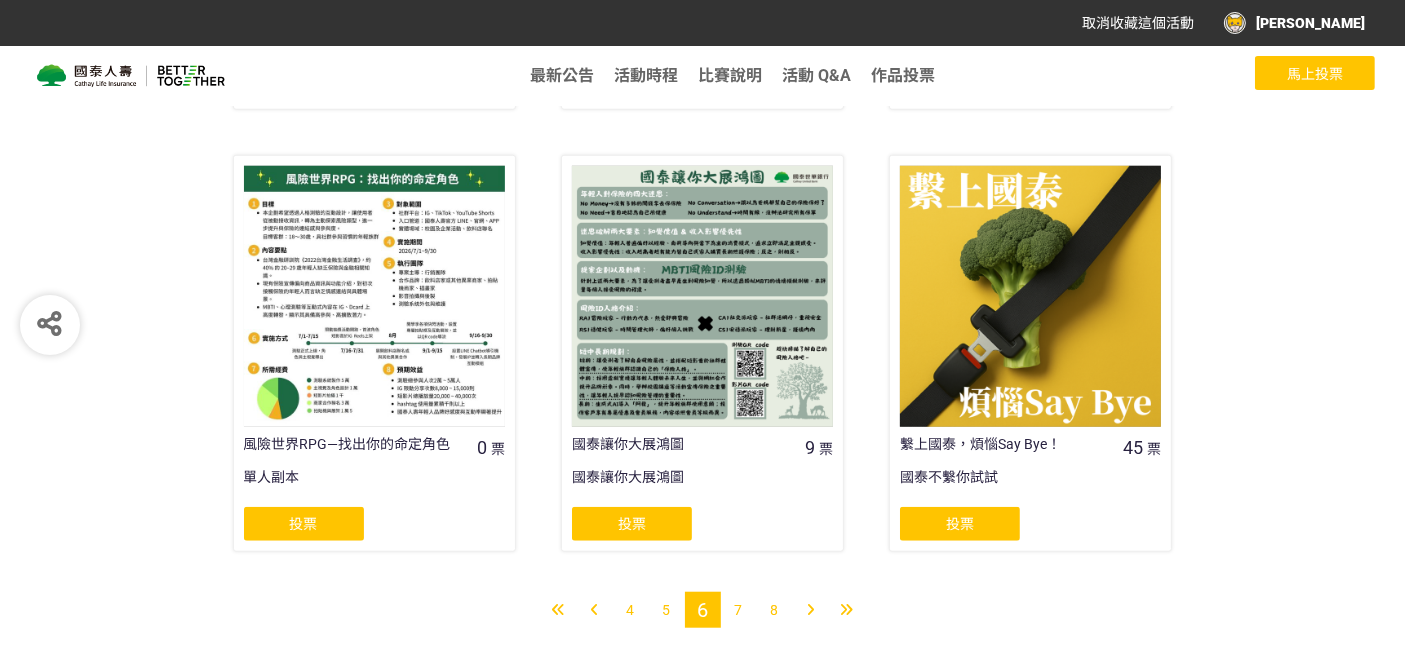 click on "8" at bounding box center (775, 610) 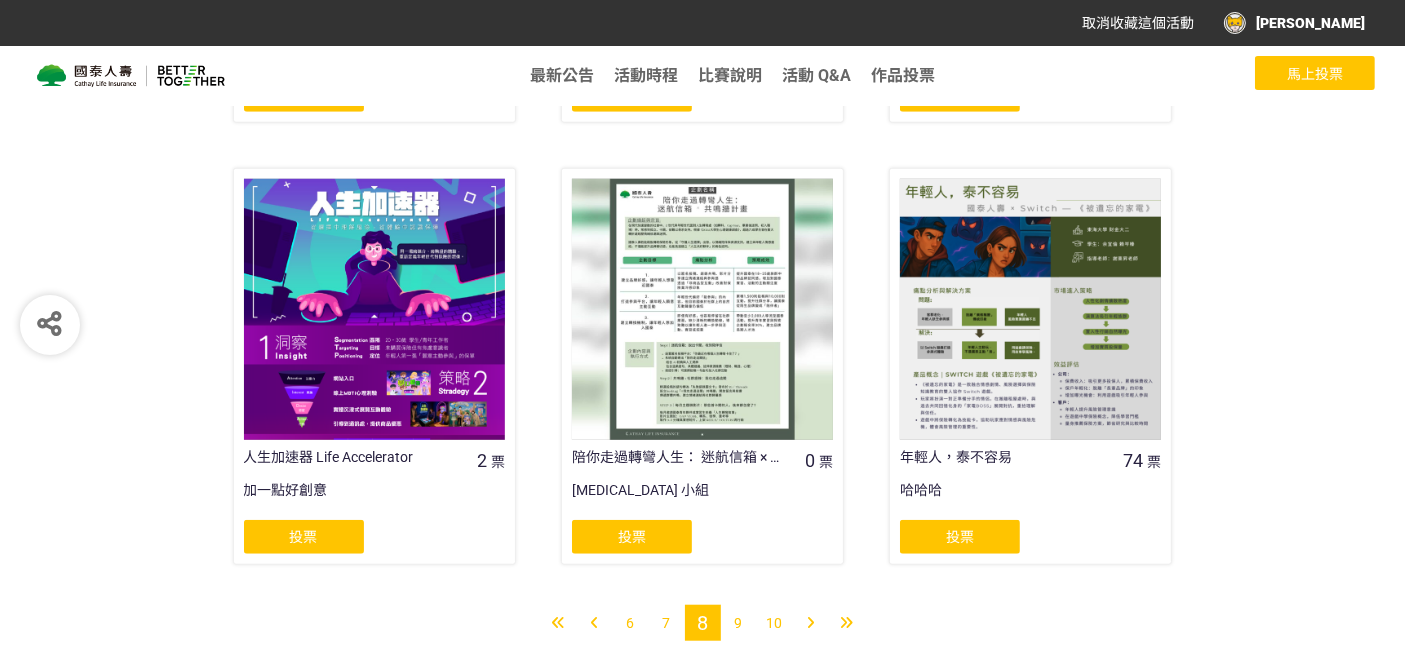 scroll, scrollTop: 1637, scrollLeft: 0, axis: vertical 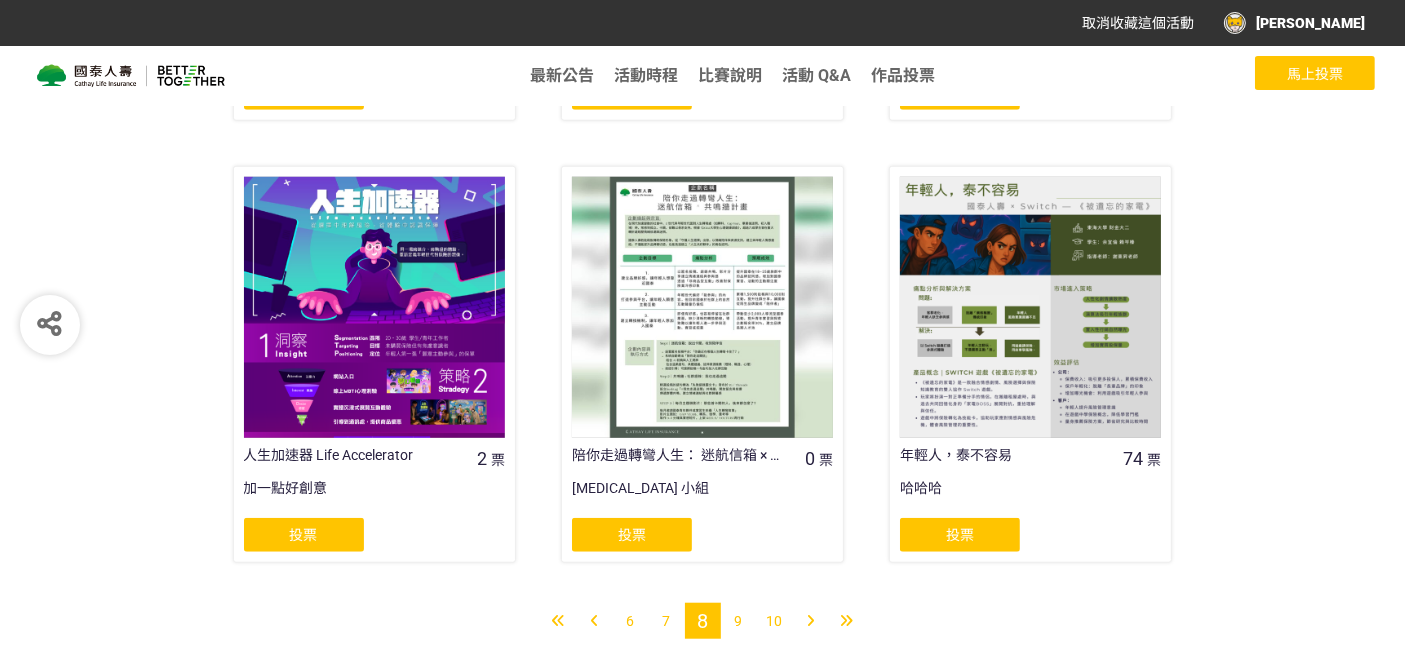 click on "9" at bounding box center (739, 621) 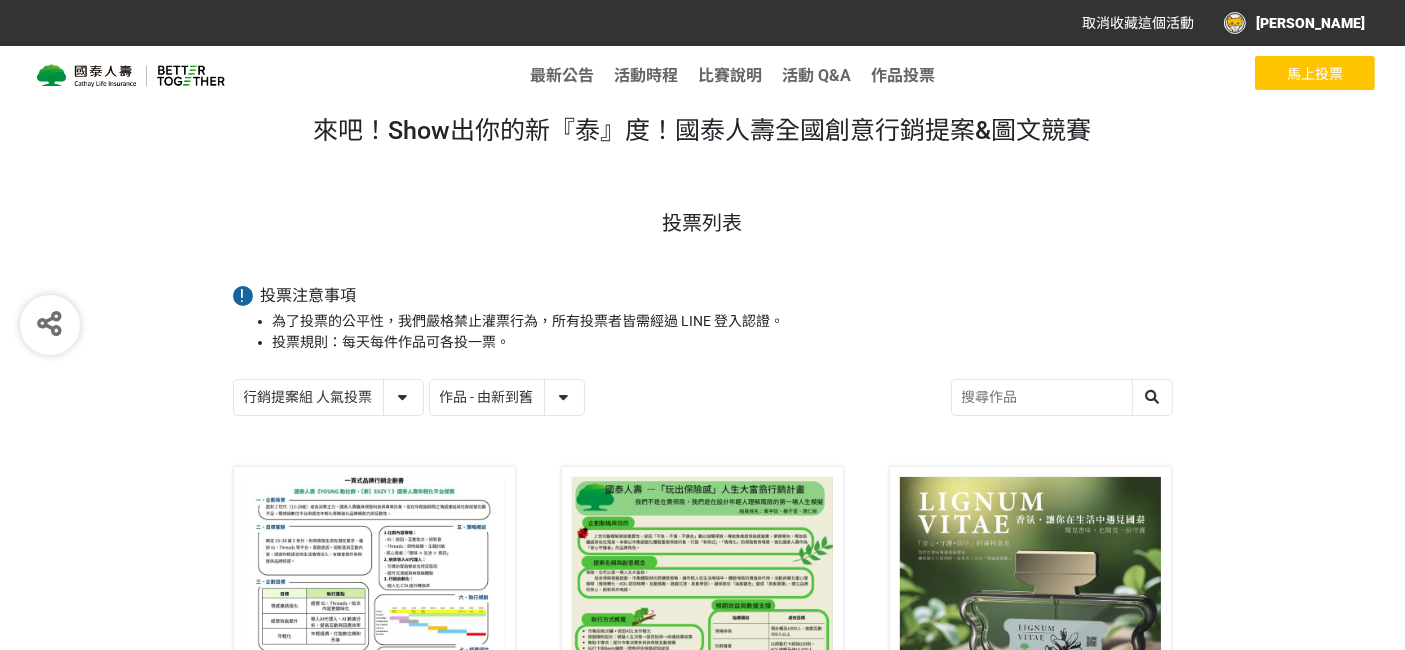scroll, scrollTop: 0, scrollLeft: 0, axis: both 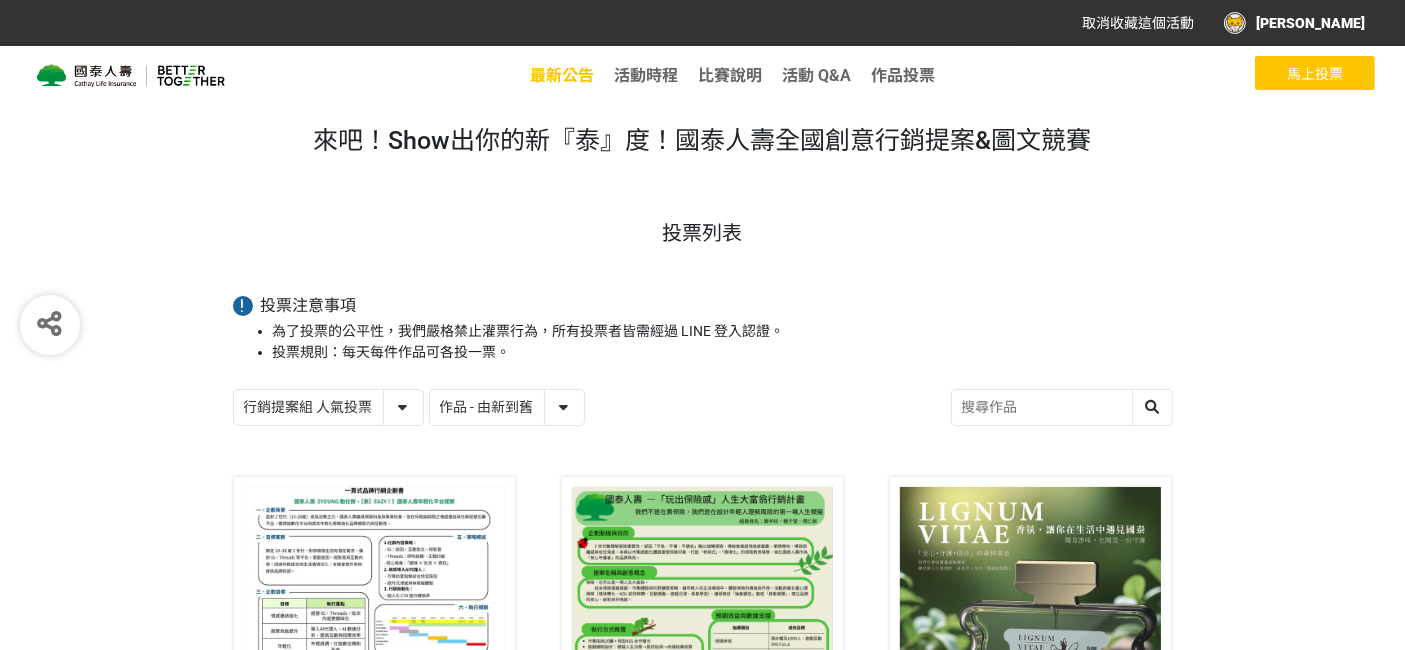 click on "最新公告" at bounding box center (562, 75) 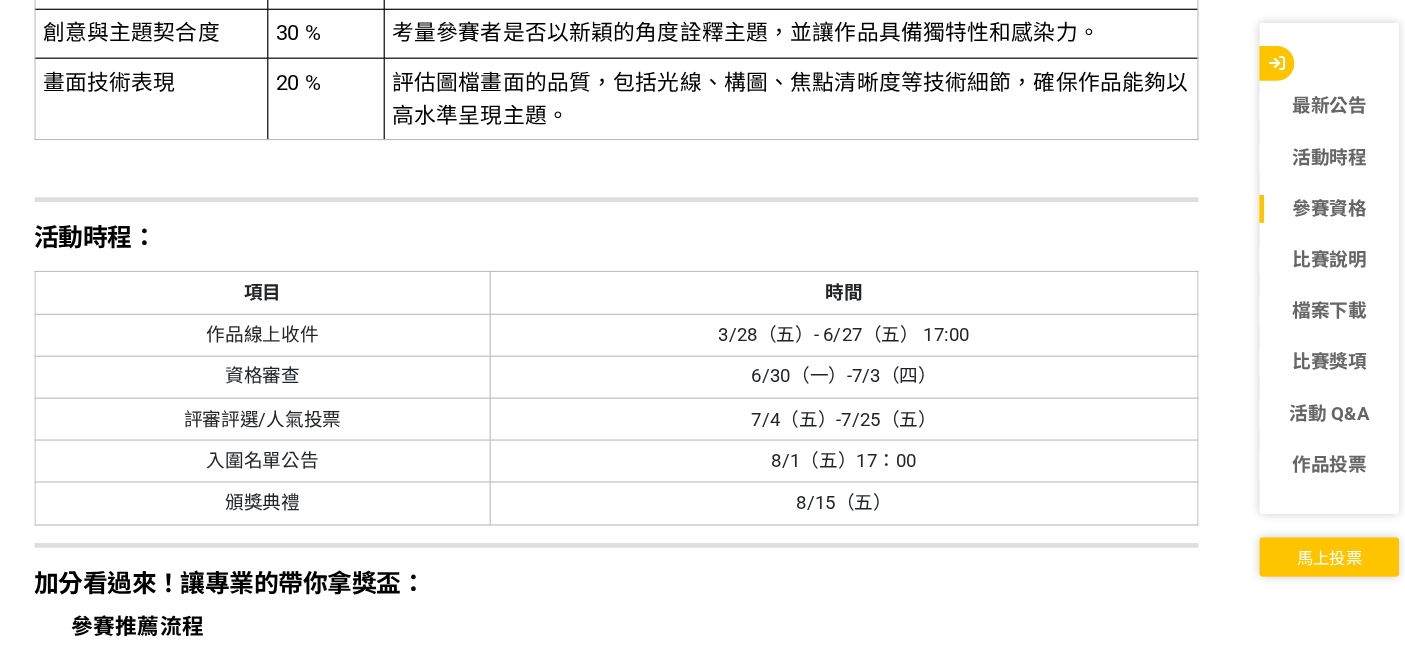 scroll, scrollTop: 8000, scrollLeft: 0, axis: vertical 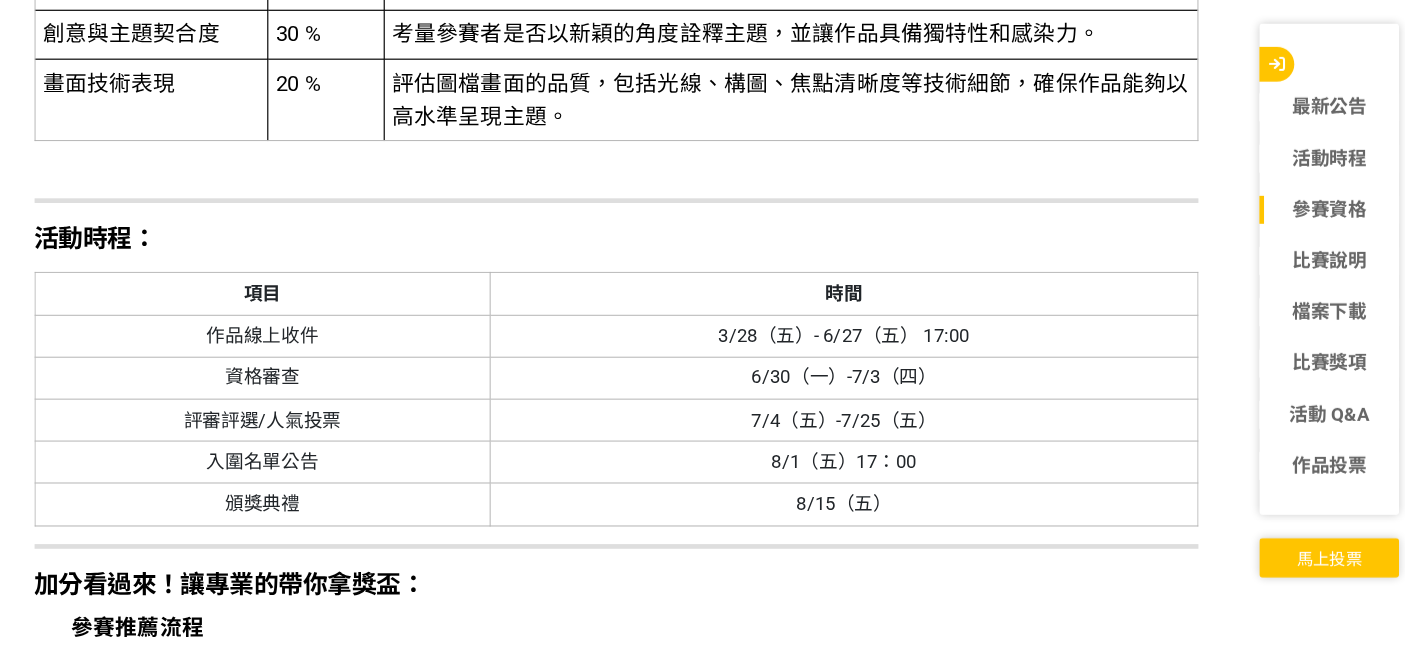 click on "參賽推薦流程" at bounding box center [719, 594] 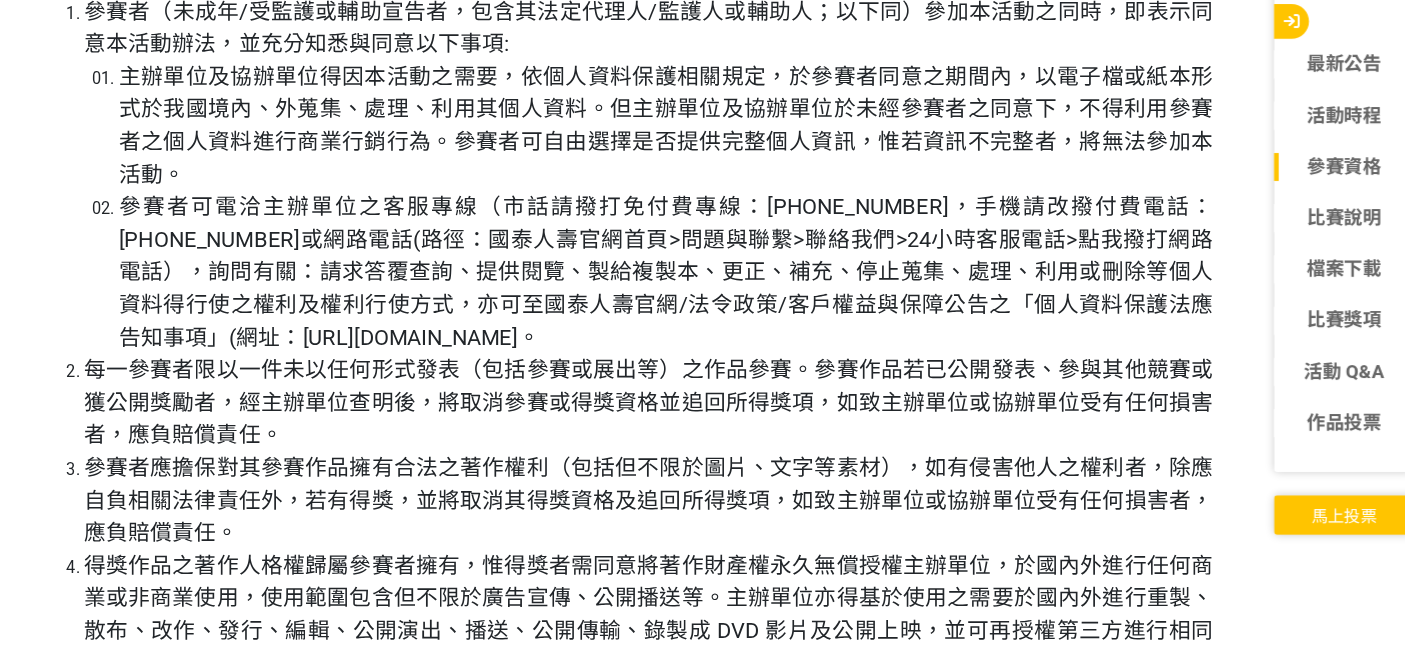 scroll, scrollTop: 9366, scrollLeft: 0, axis: vertical 